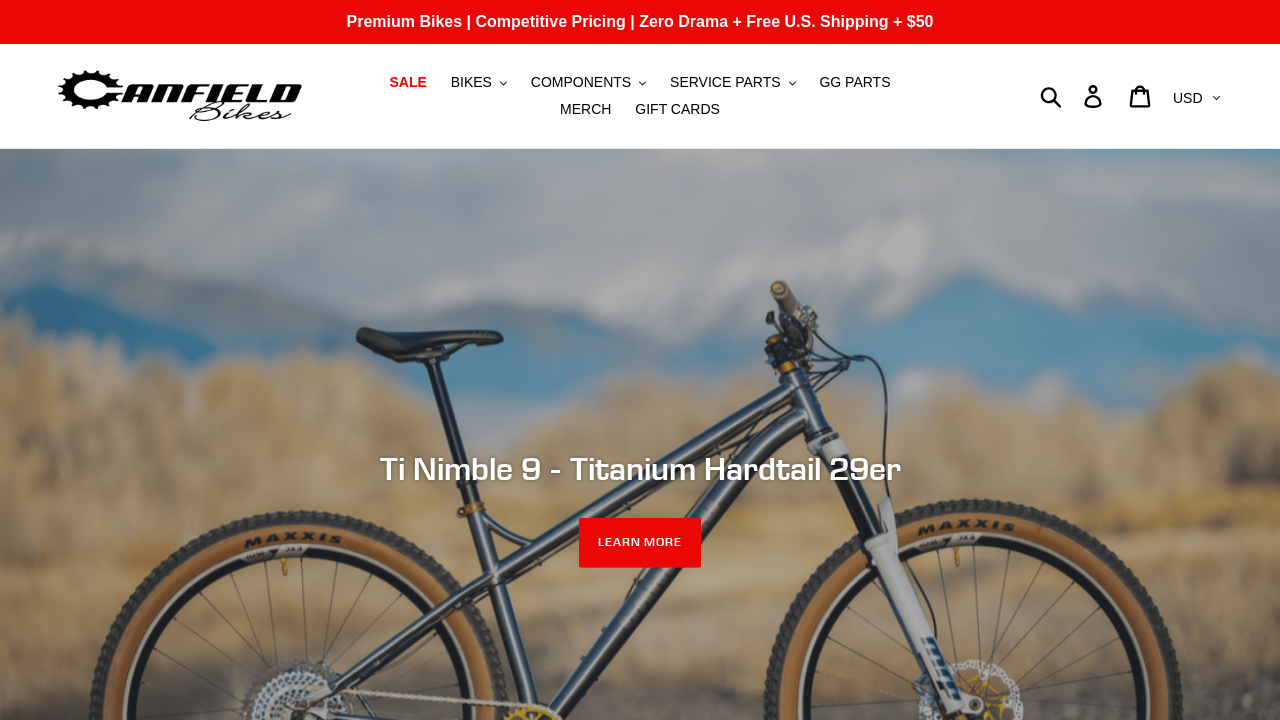 click on "BIKES" at bounding box center [471, 82] 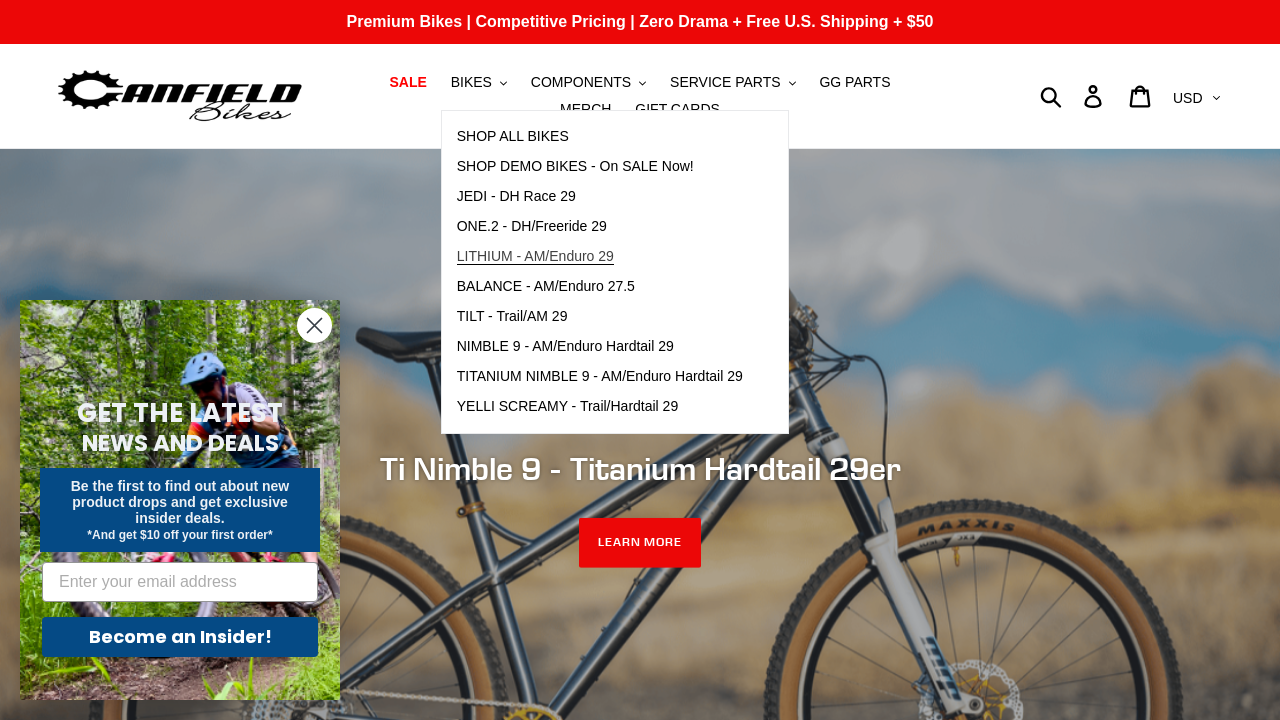 scroll, scrollTop: 0, scrollLeft: 0, axis: both 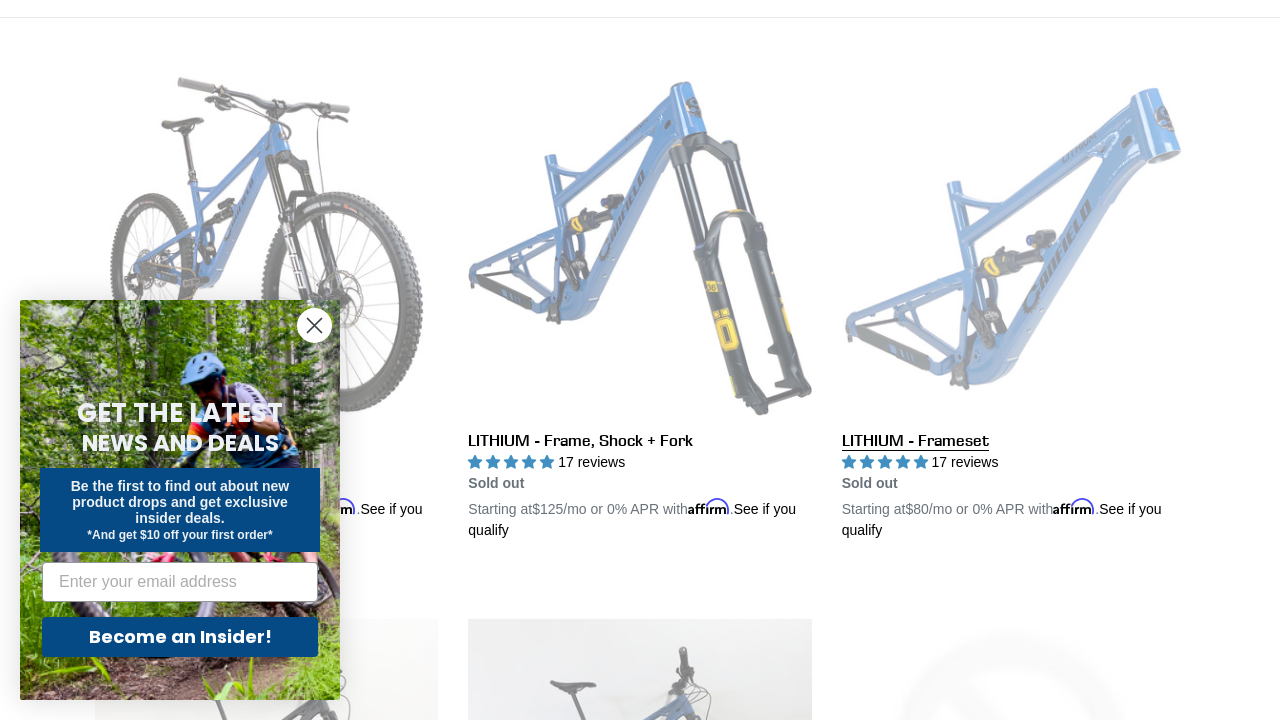 click on "LITHIUM - Frameset" at bounding box center (1013, 307) 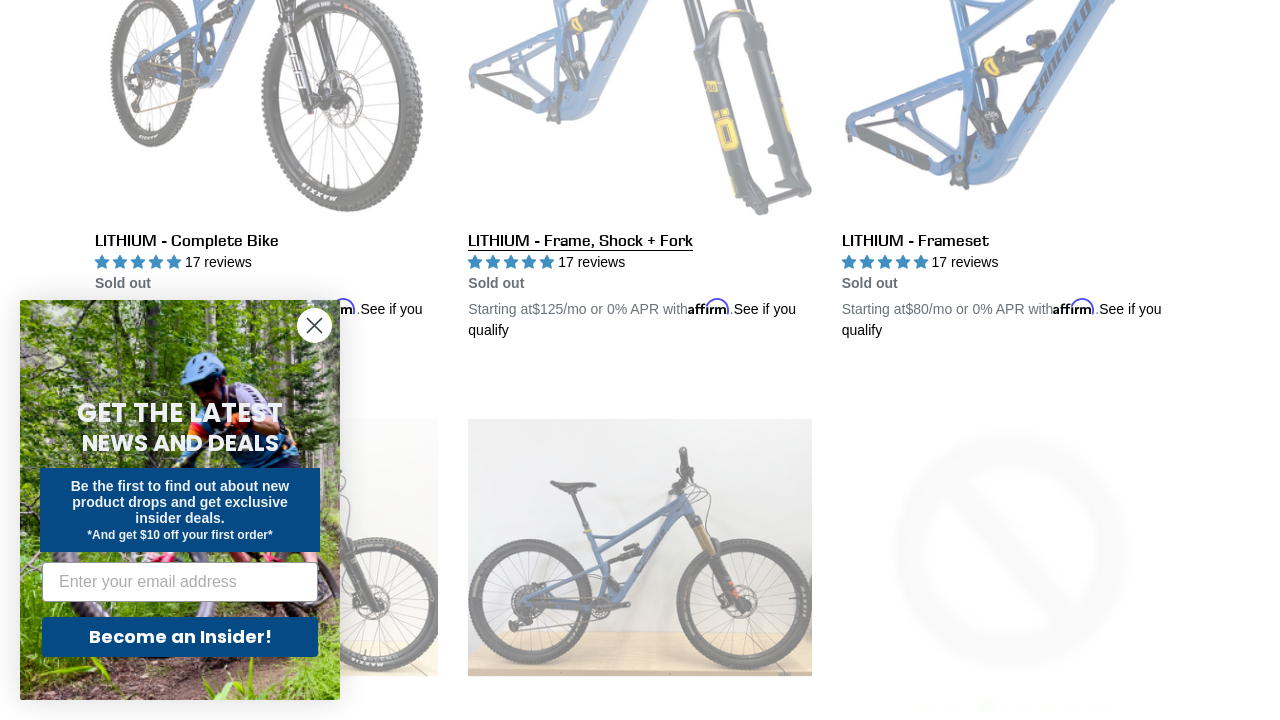 scroll, scrollTop: 725, scrollLeft: 0, axis: vertical 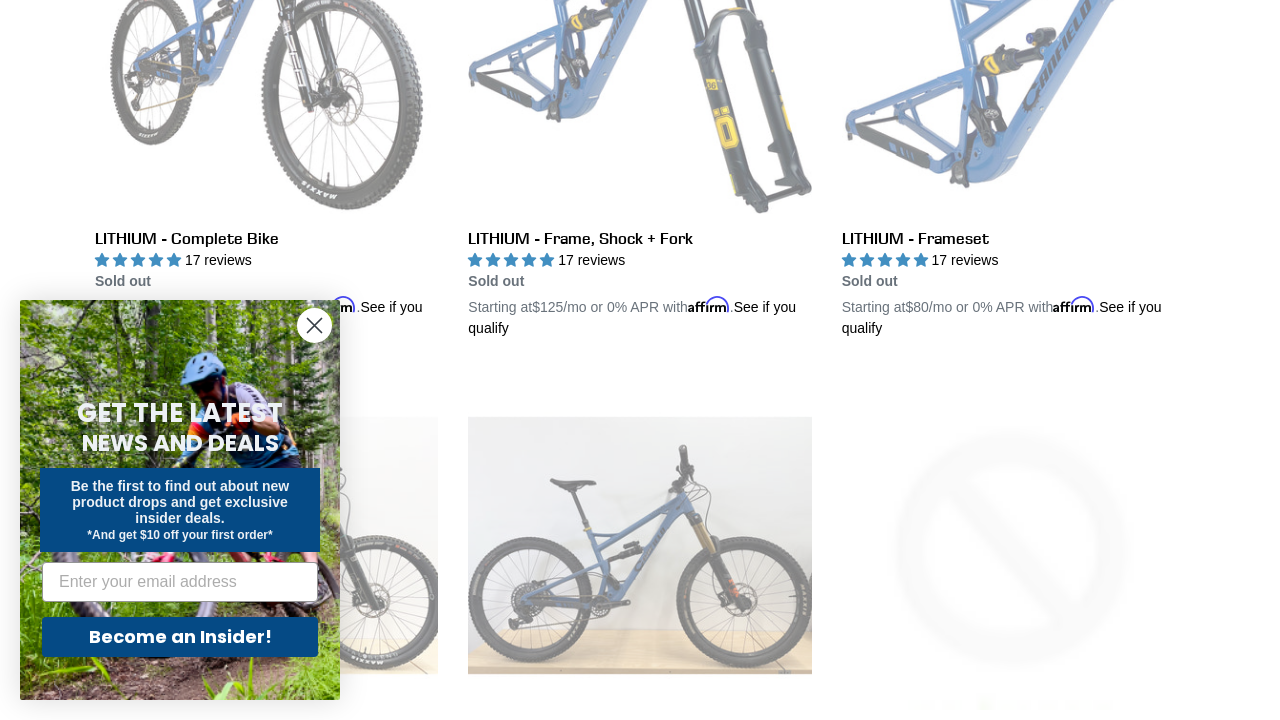 click 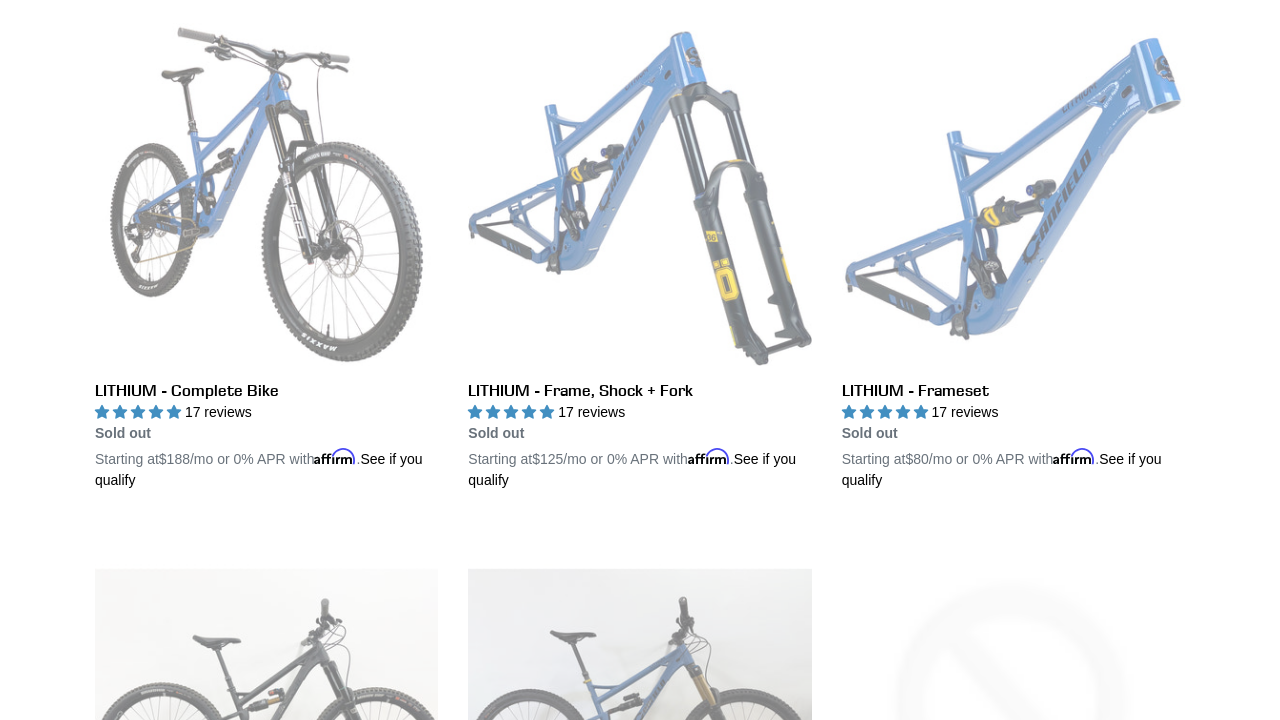 scroll, scrollTop: 577, scrollLeft: 0, axis: vertical 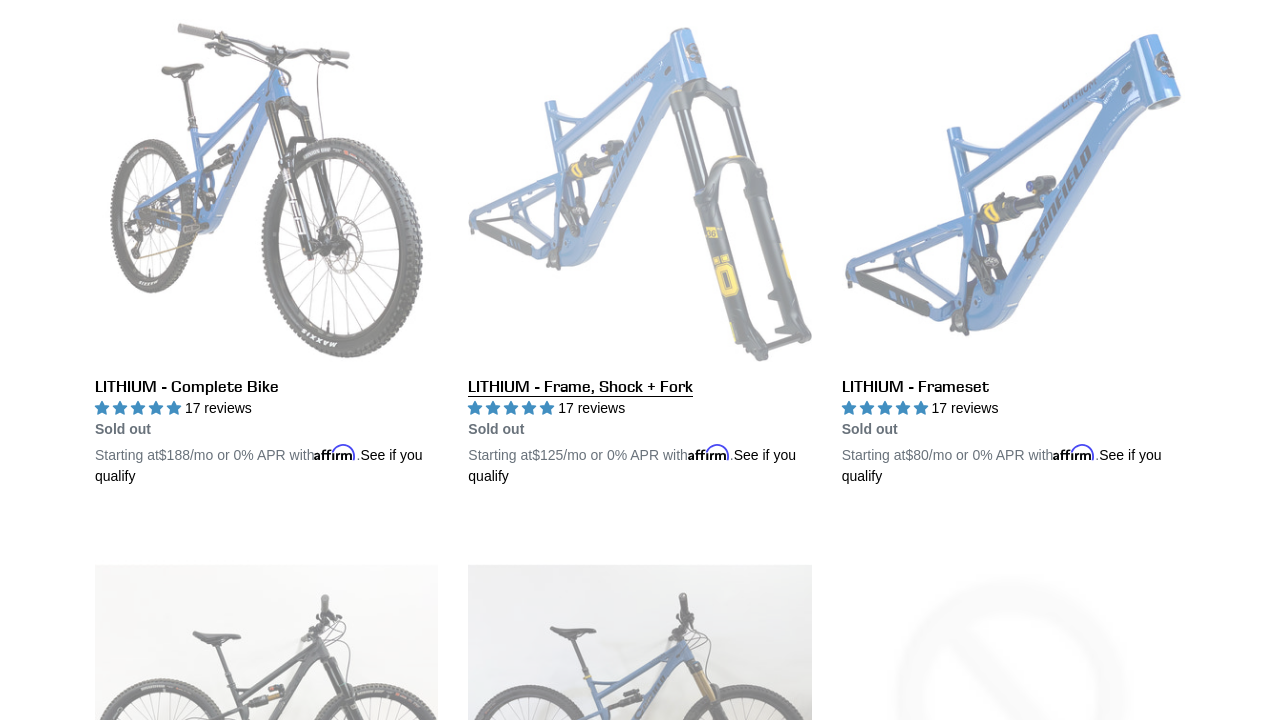click on "LITHIUM - Frame, Shock + Fork" at bounding box center (639, 253) 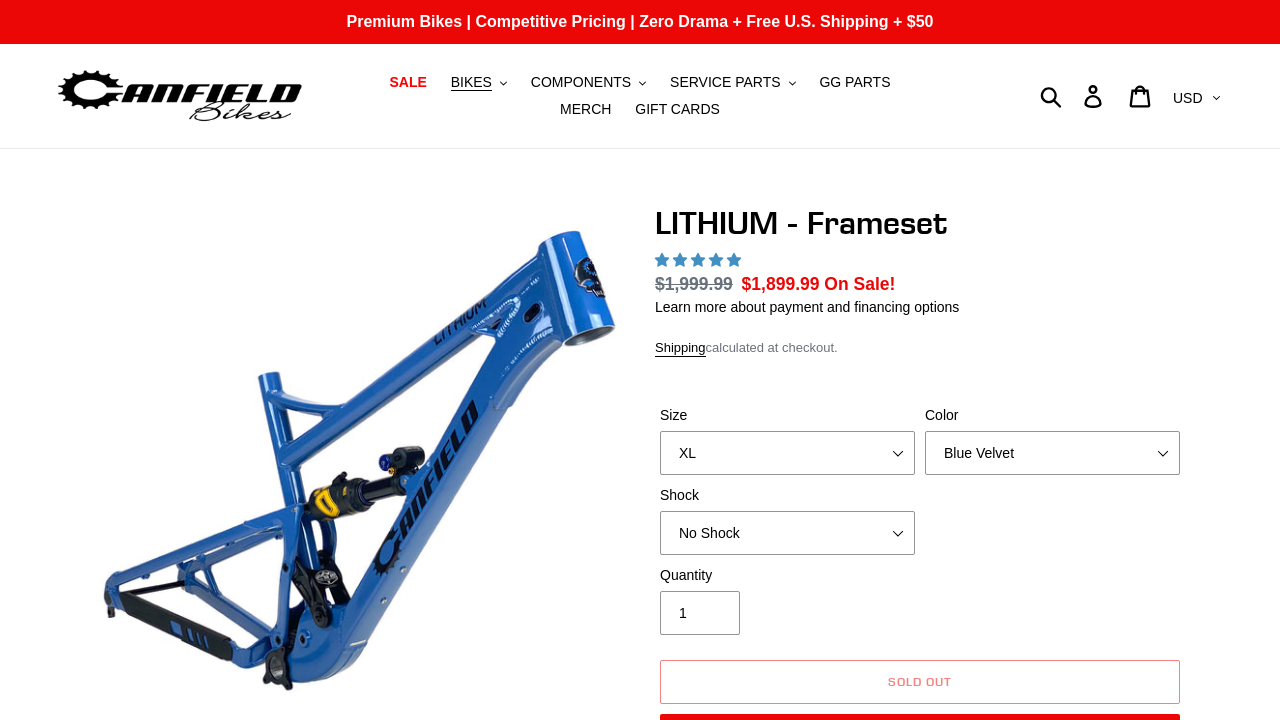 select on "XL" 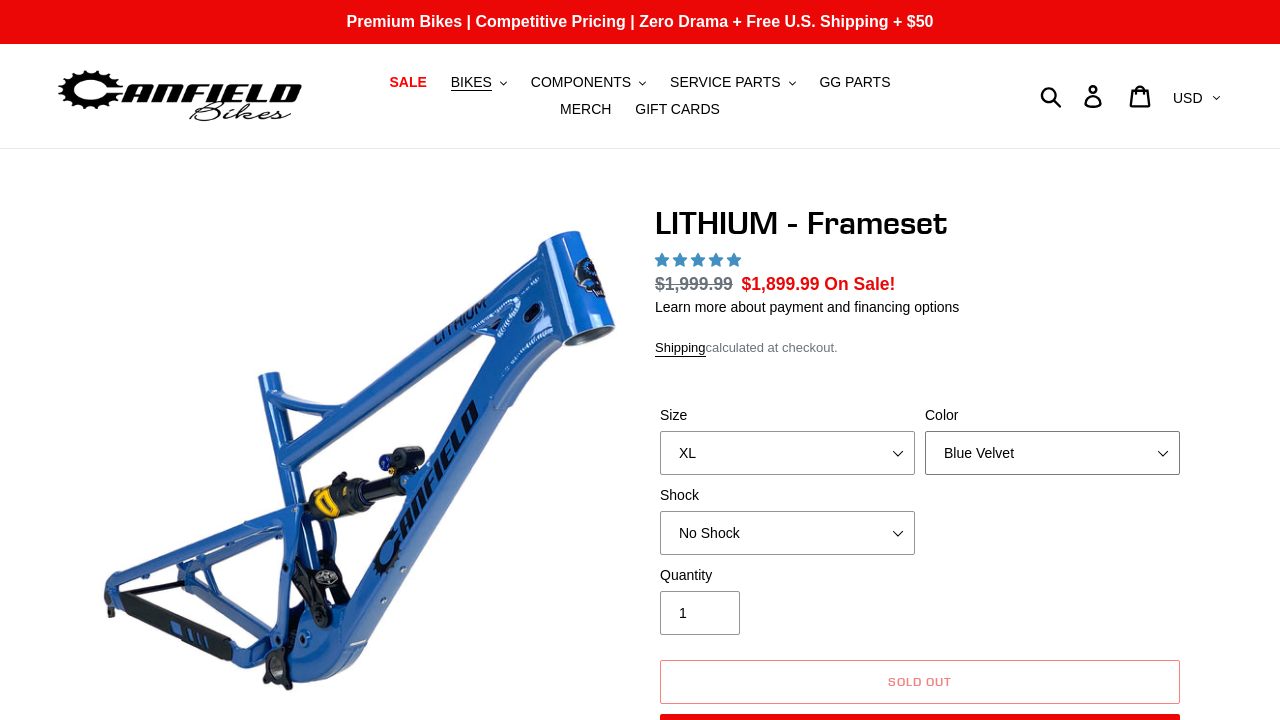 click on "Blue Velvet
Stealth Black" at bounding box center (1052, 453) 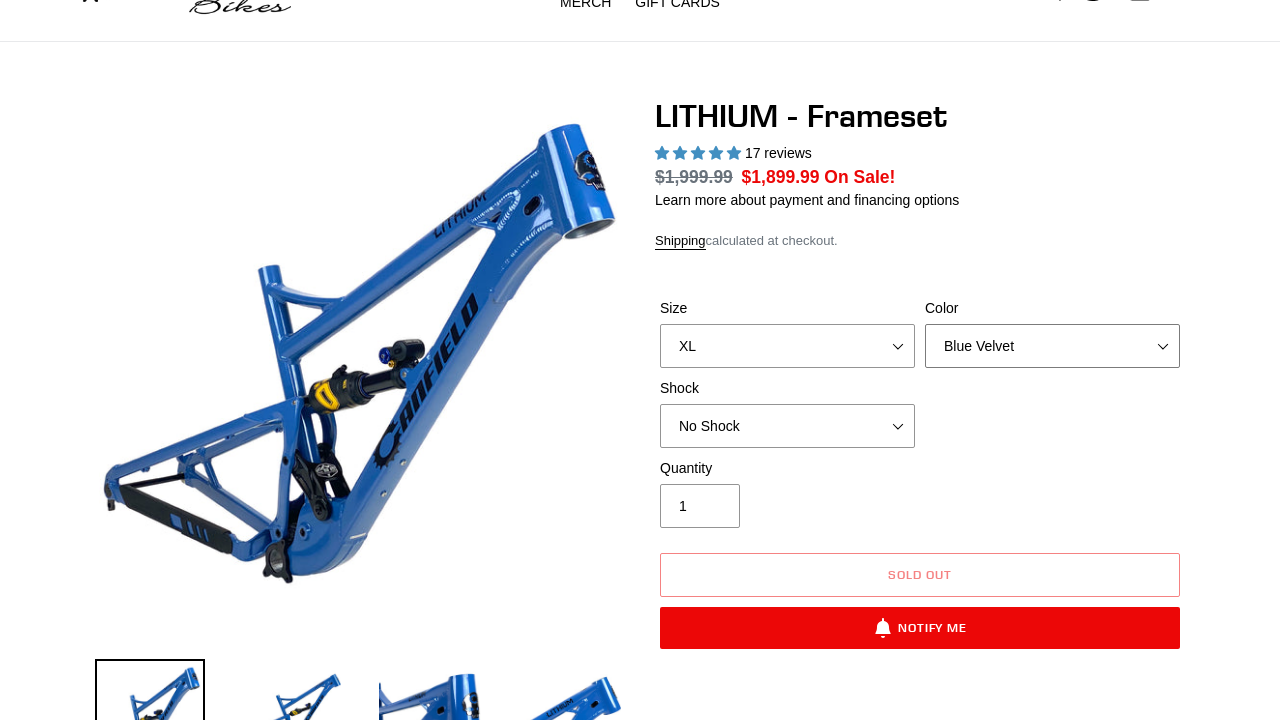 select on "Stealth Black" 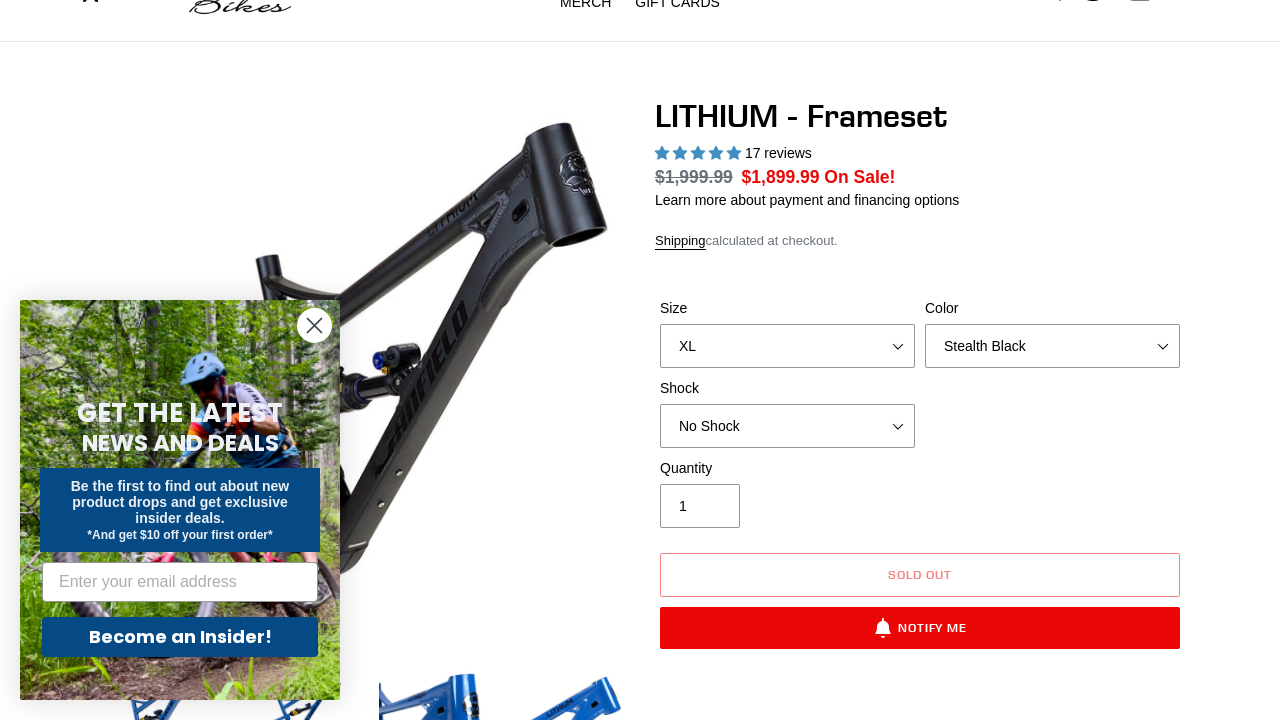 select on "highest-rating" 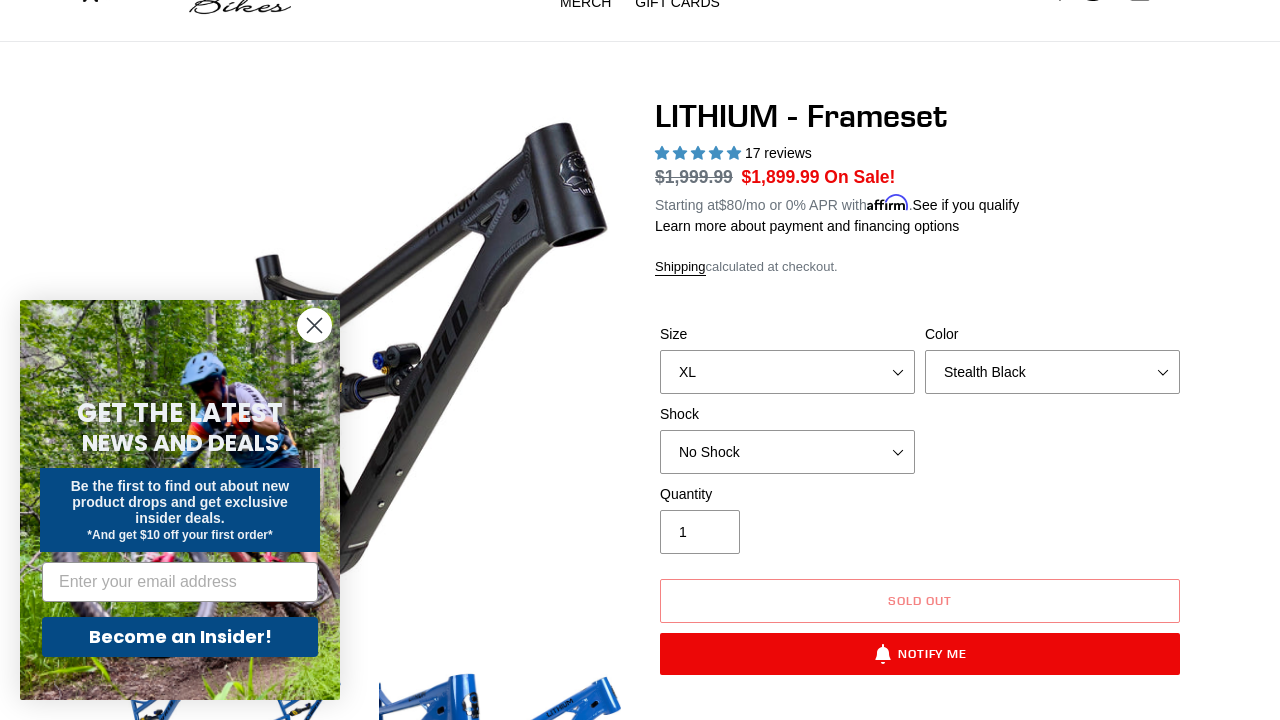 scroll, scrollTop: 0, scrollLeft: 0, axis: both 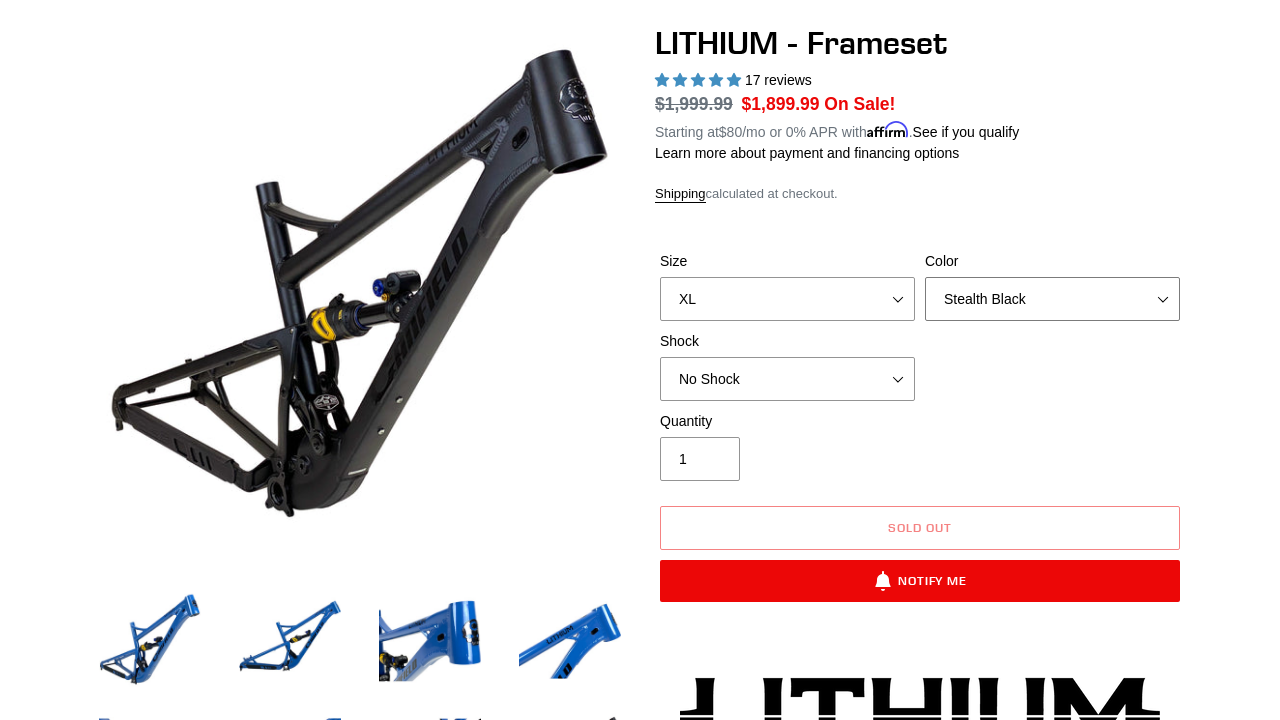 select on "Blue Velvet" 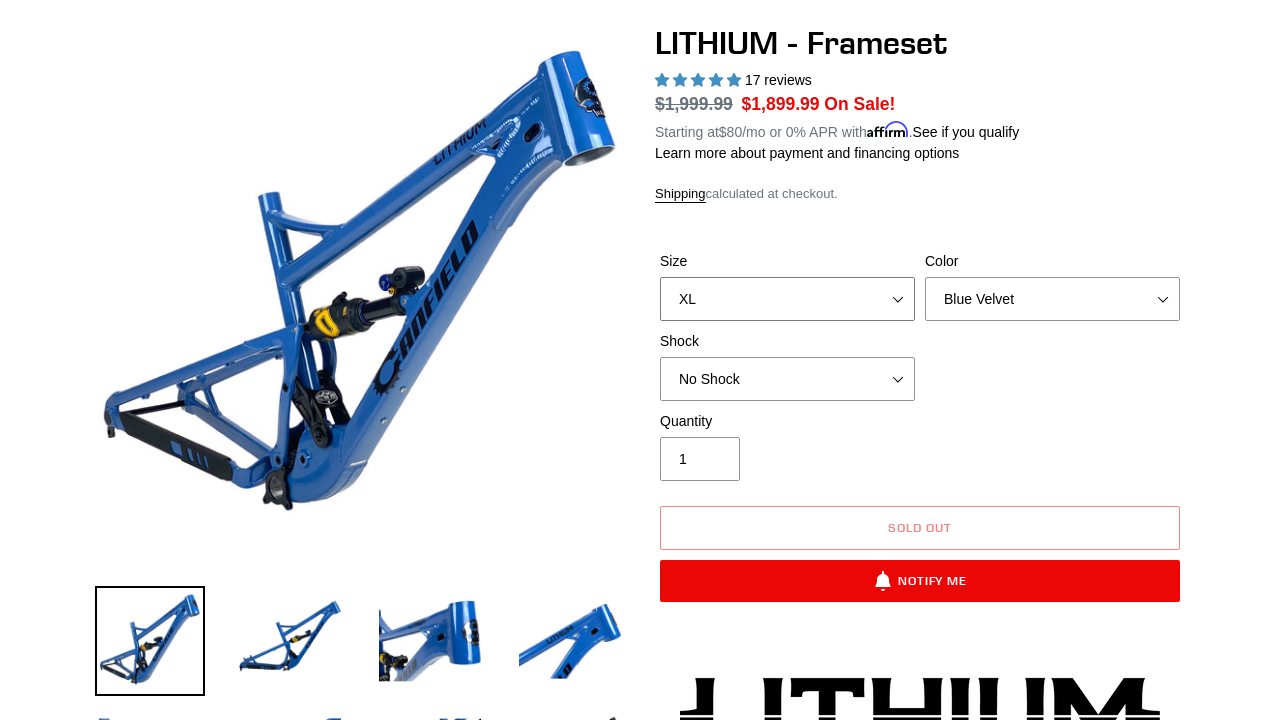 select on "L" 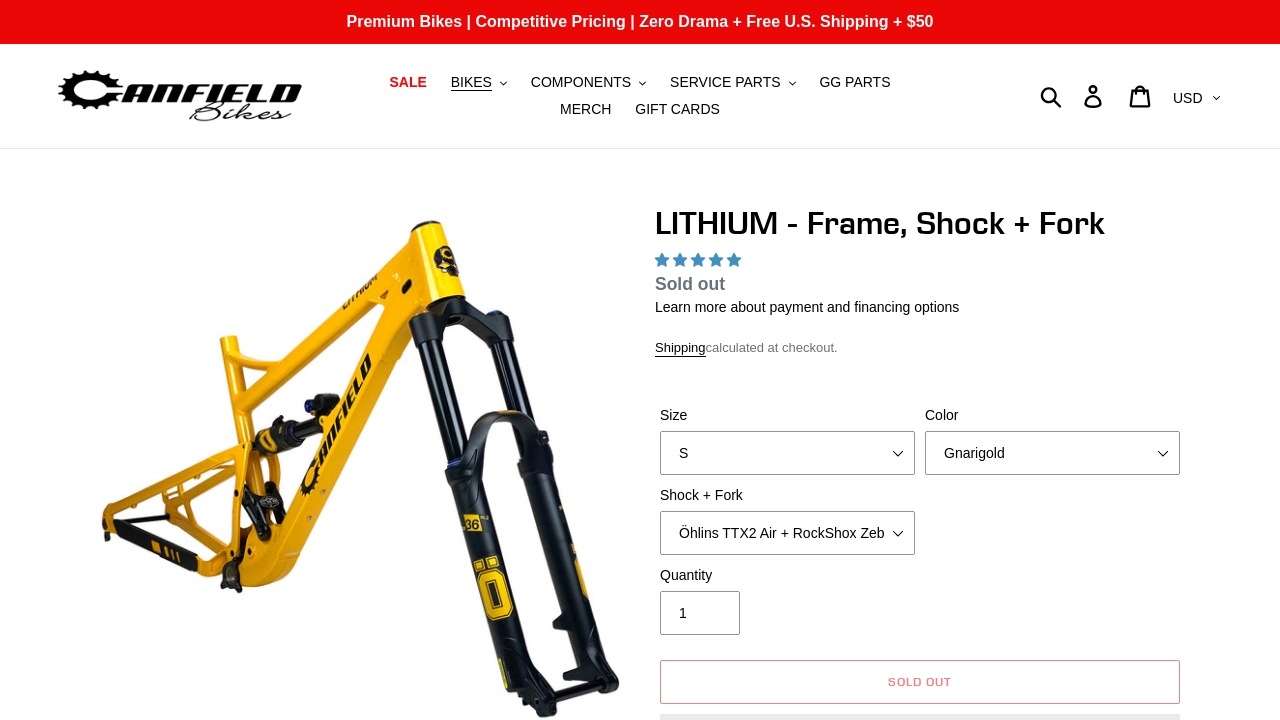 click on "S
M
L
XL" at bounding box center [787, 453] 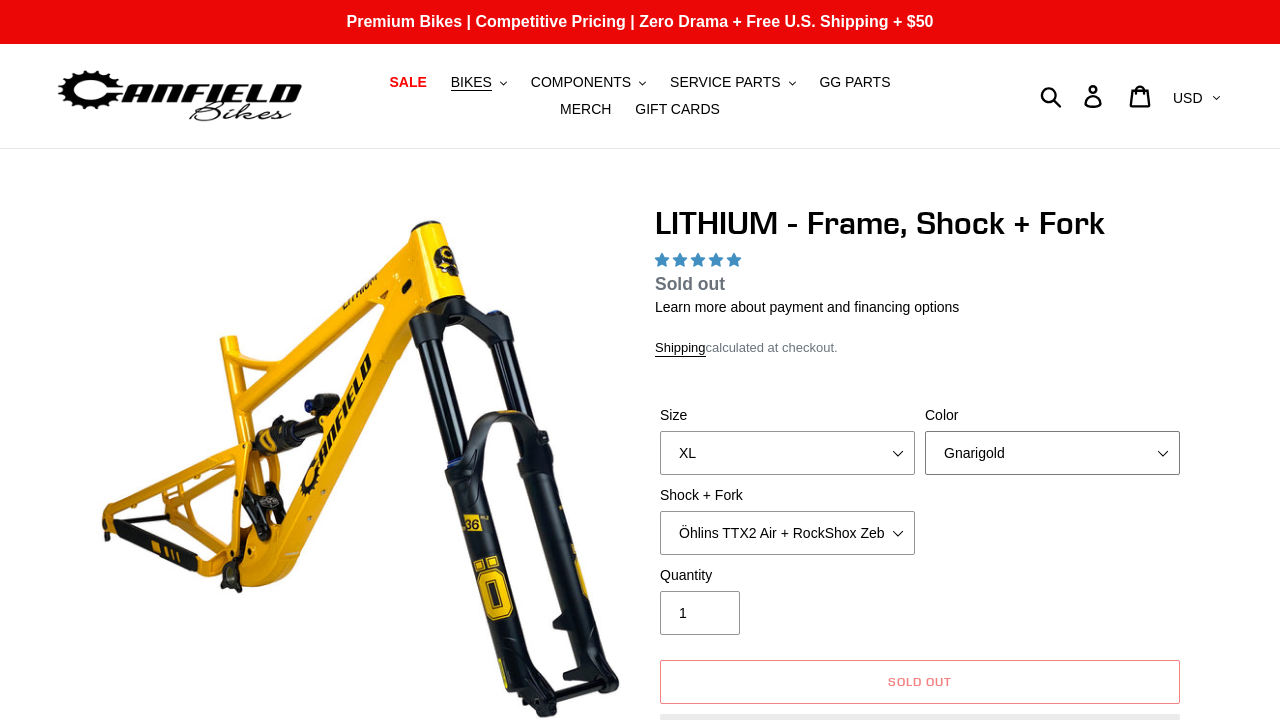 click on "Gnarigold
Blue Velvet
Stealth Black" at bounding box center (1052, 453) 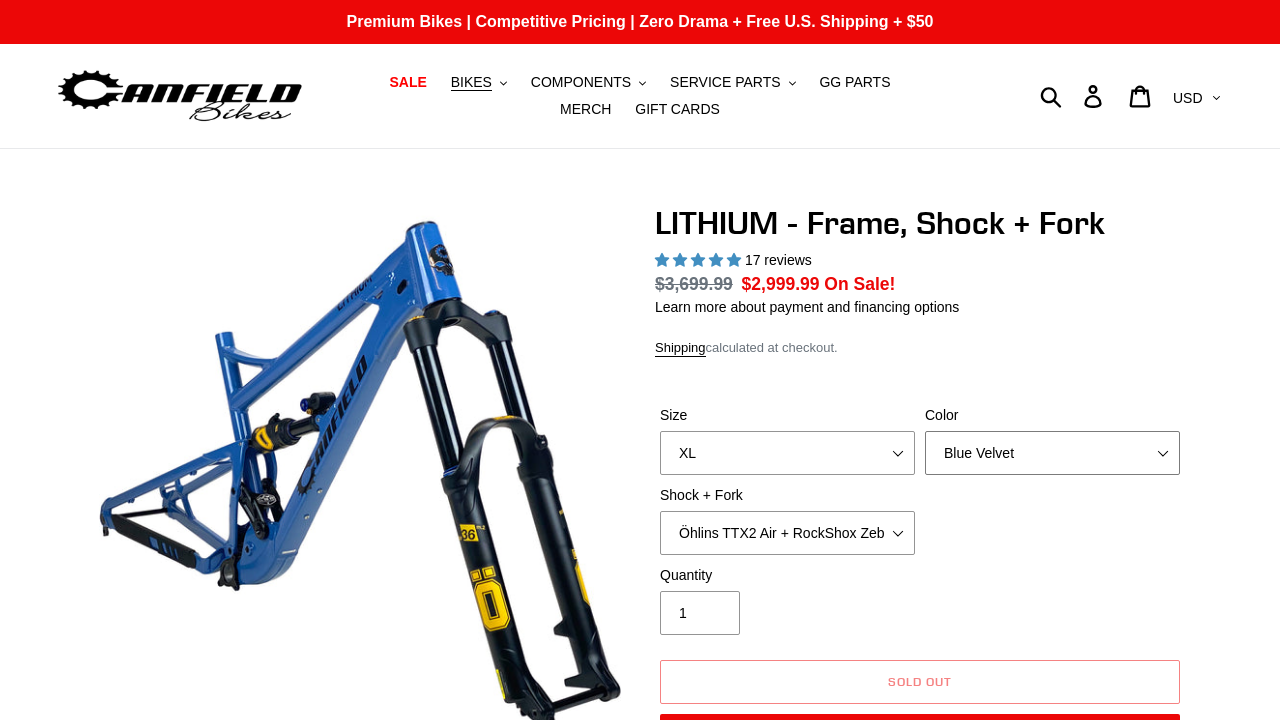 scroll, scrollTop: 166, scrollLeft: 0, axis: vertical 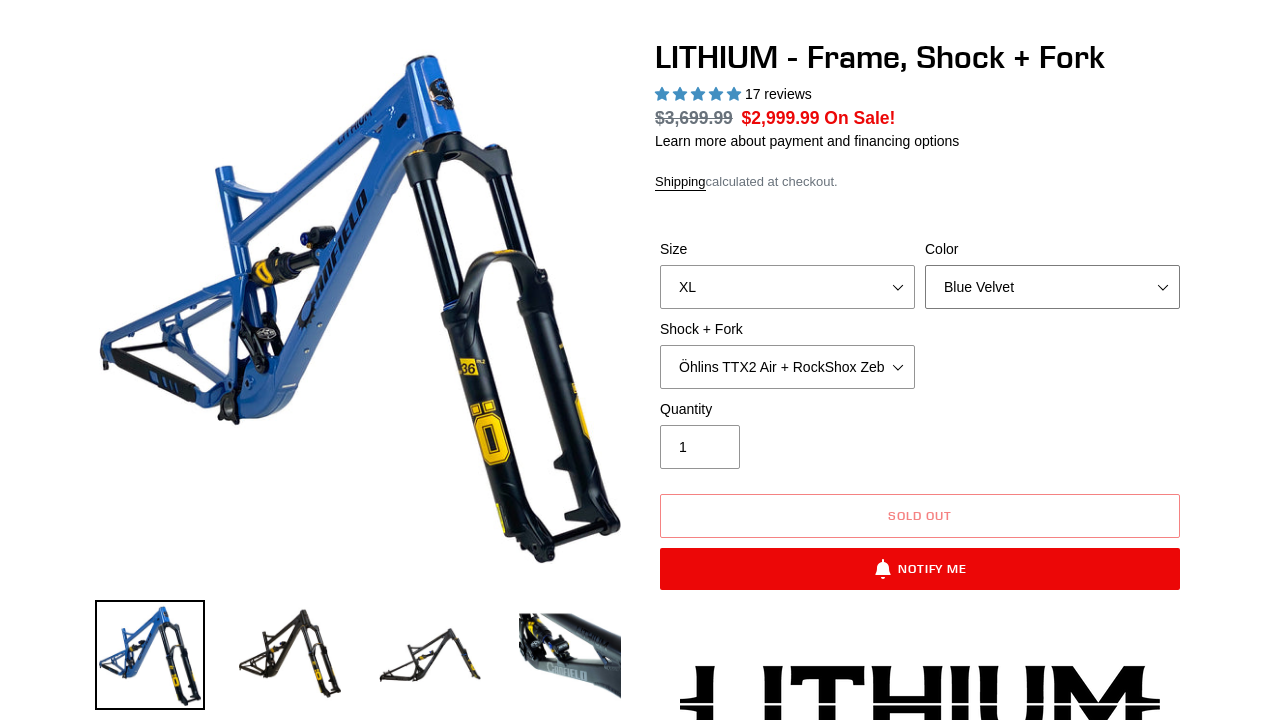 select on "highest-rating" 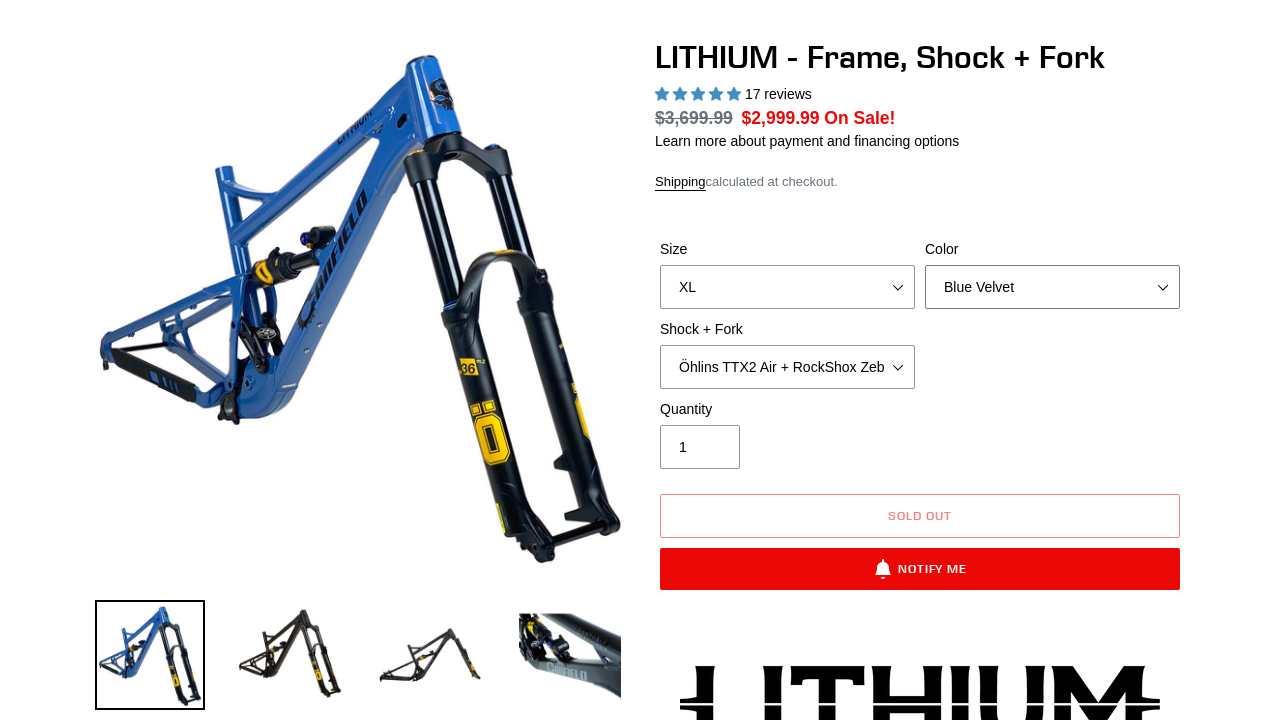 select on "Stealth Black" 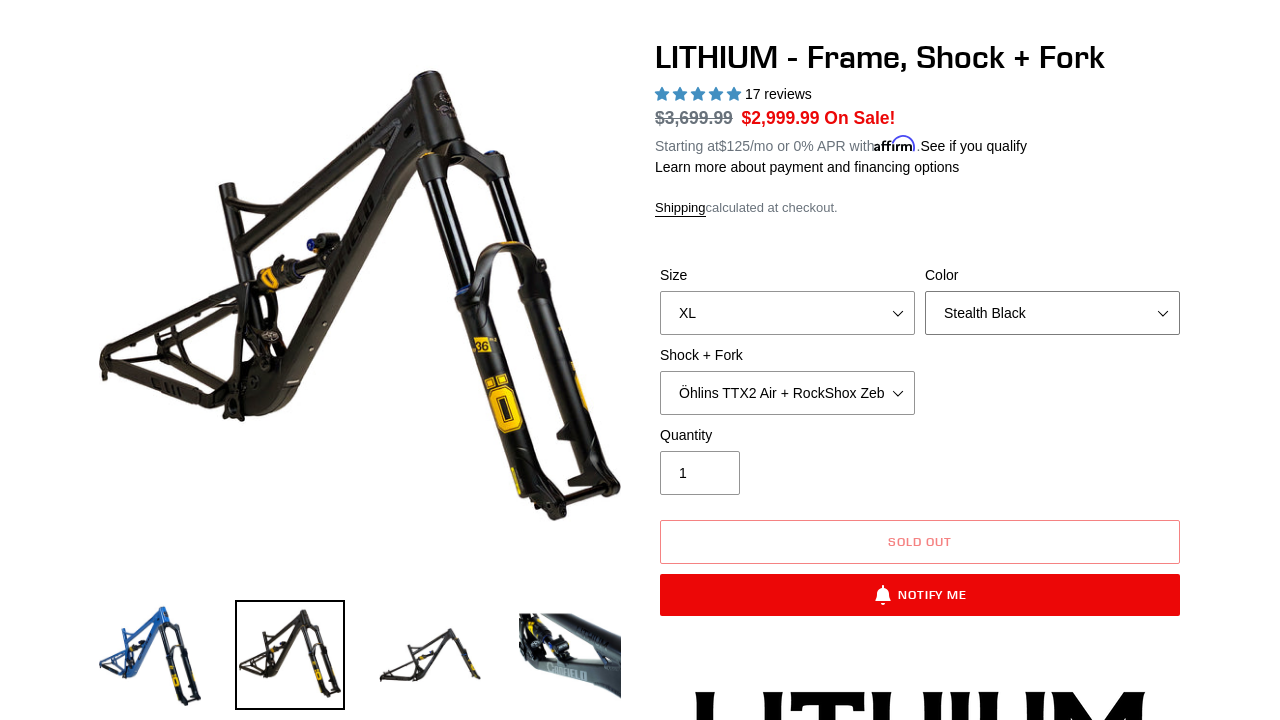 scroll, scrollTop: 166, scrollLeft: 0, axis: vertical 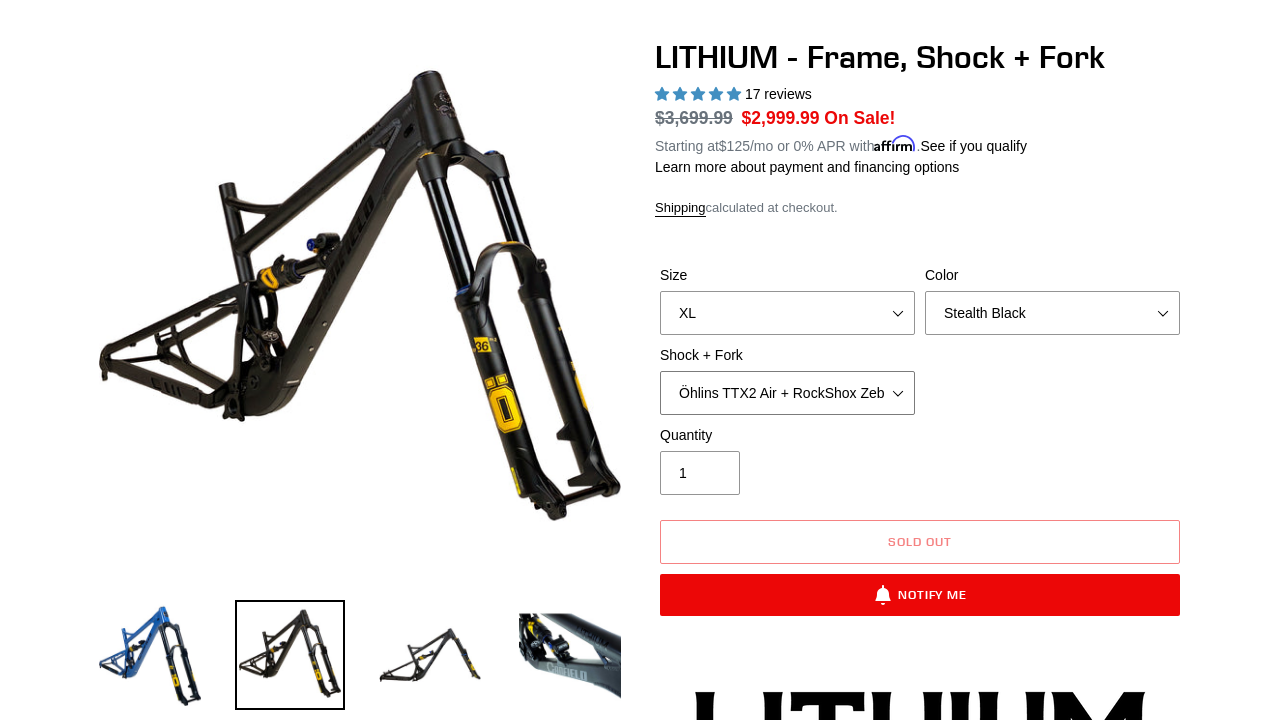 select on "Fox FLOAT X2 Factory + Fox 38 FLOAT Factory 170mm" 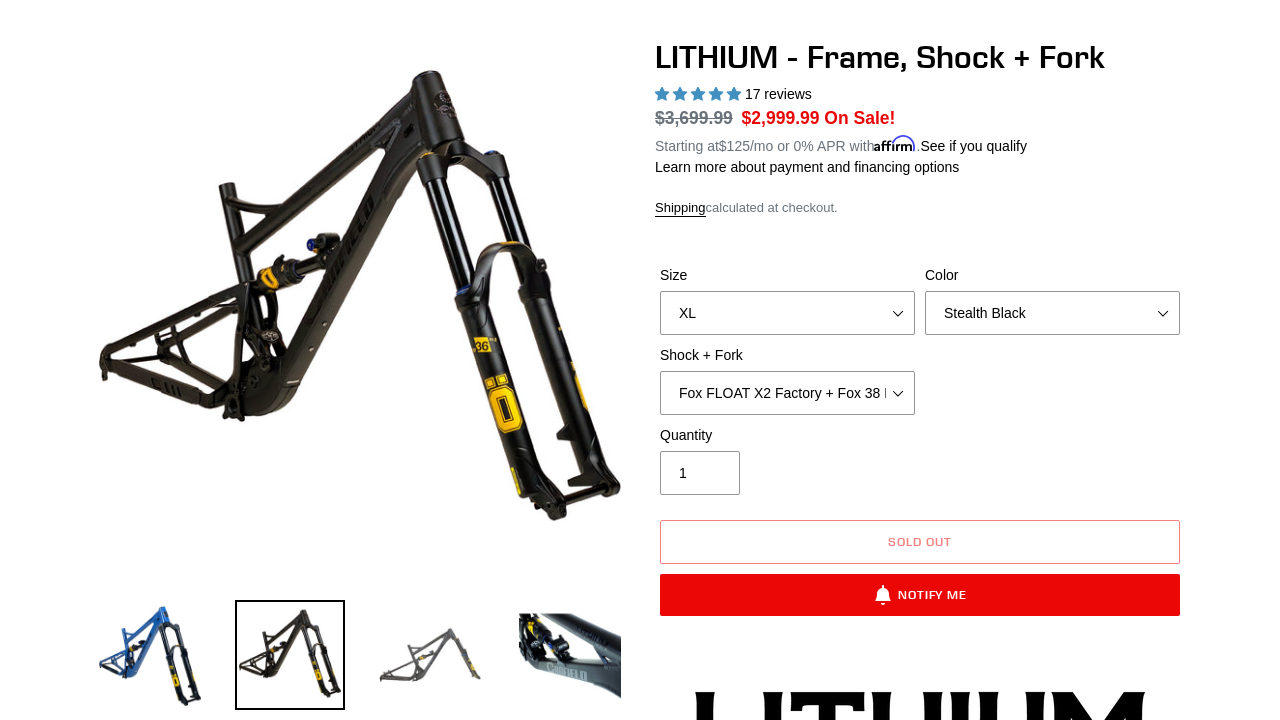 click at bounding box center [430, 655] 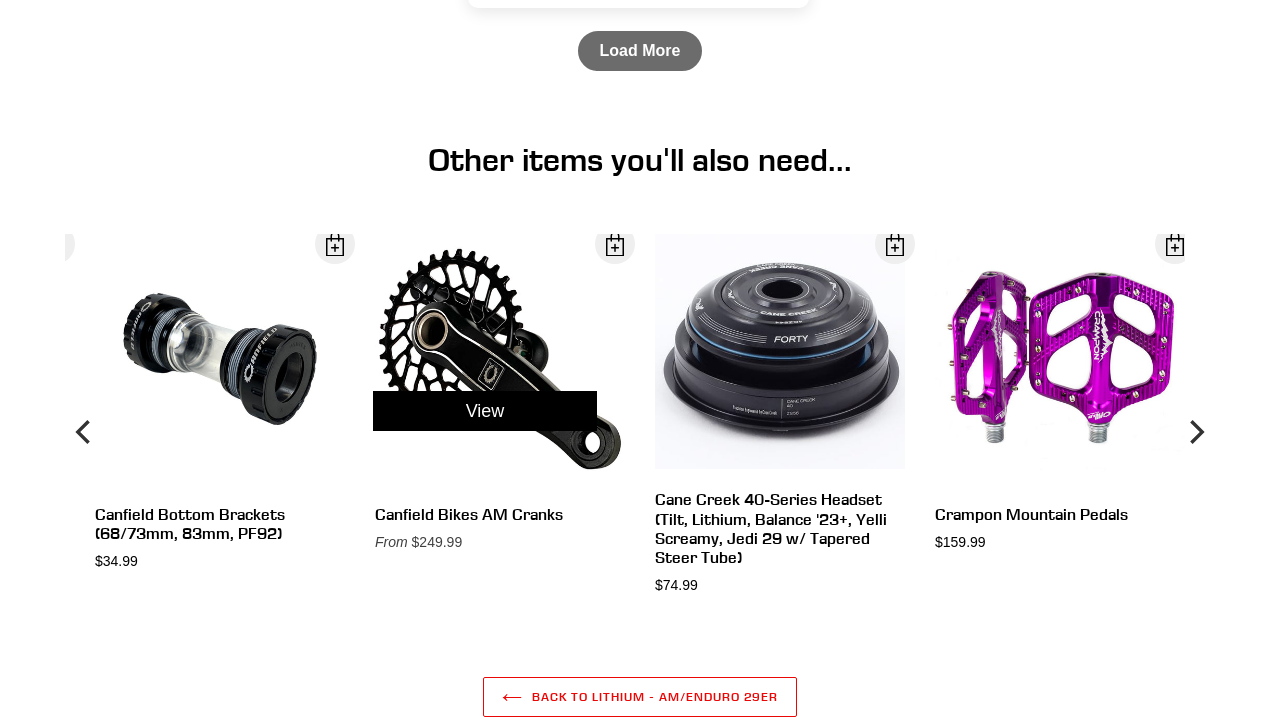 scroll, scrollTop: 6736, scrollLeft: 0, axis: vertical 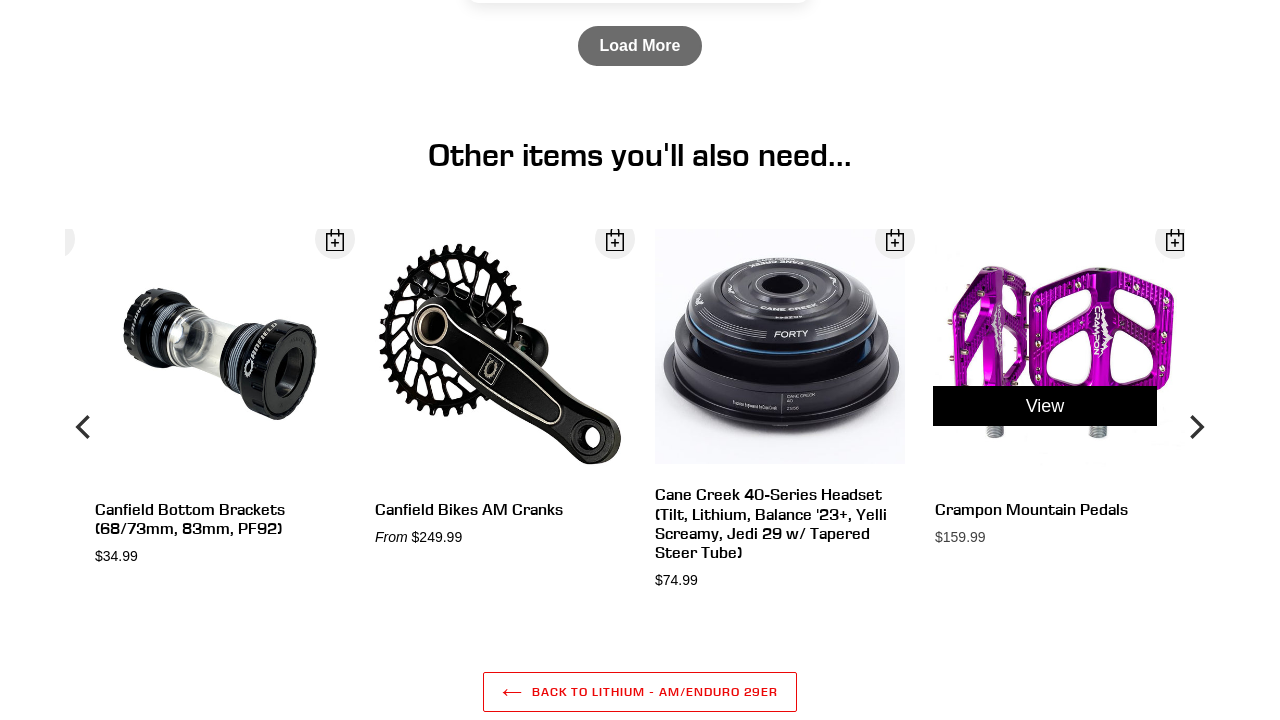 click on "View" at bounding box center (1045, 406) 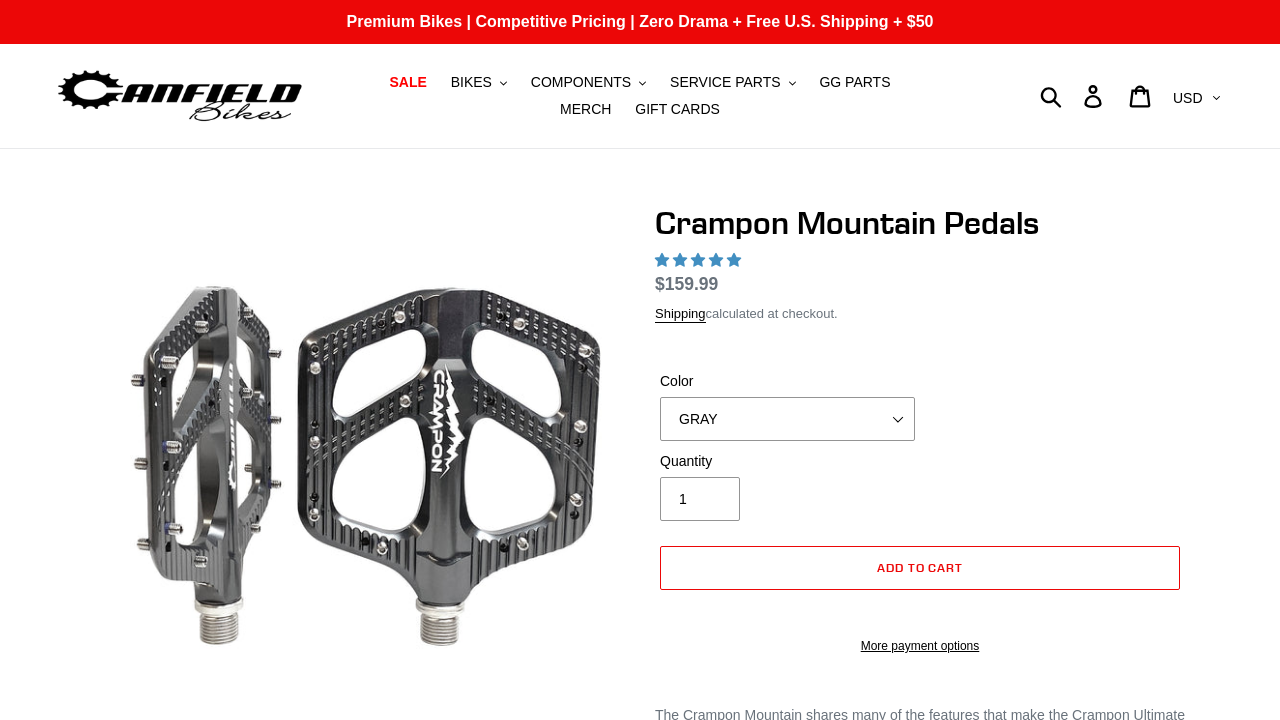 scroll, scrollTop: 40, scrollLeft: 0, axis: vertical 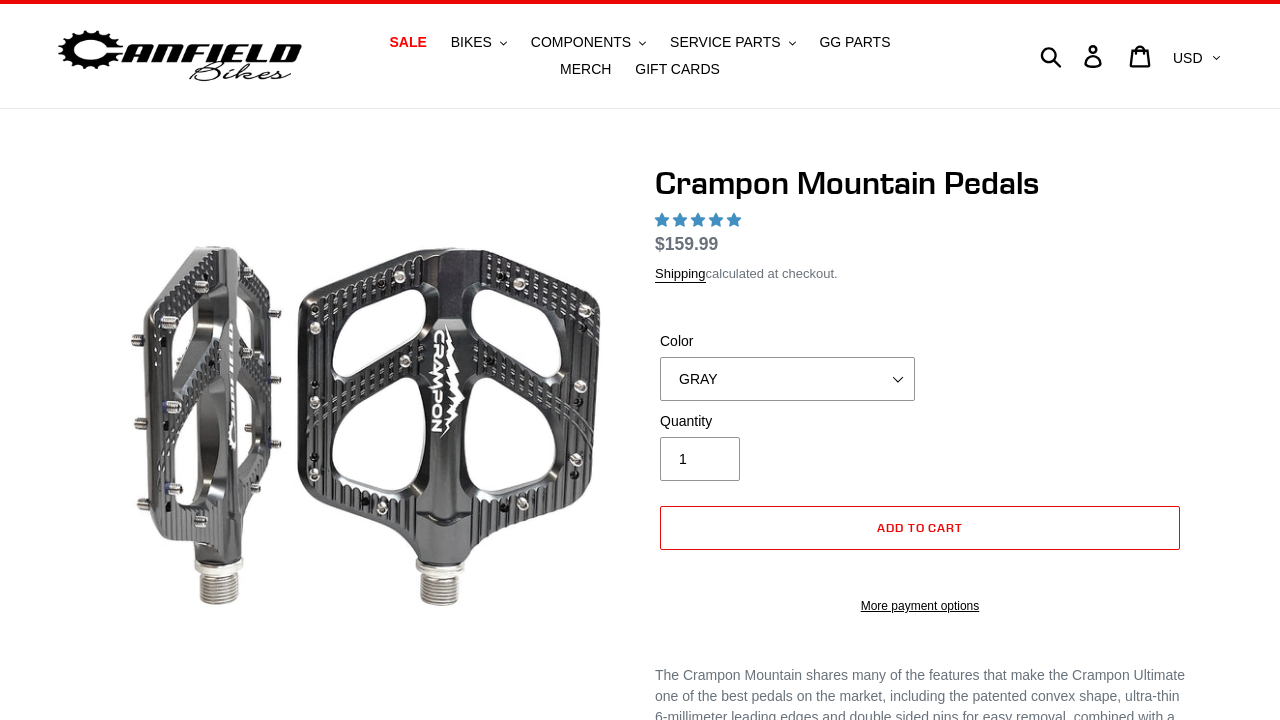 select on "highest-rating" 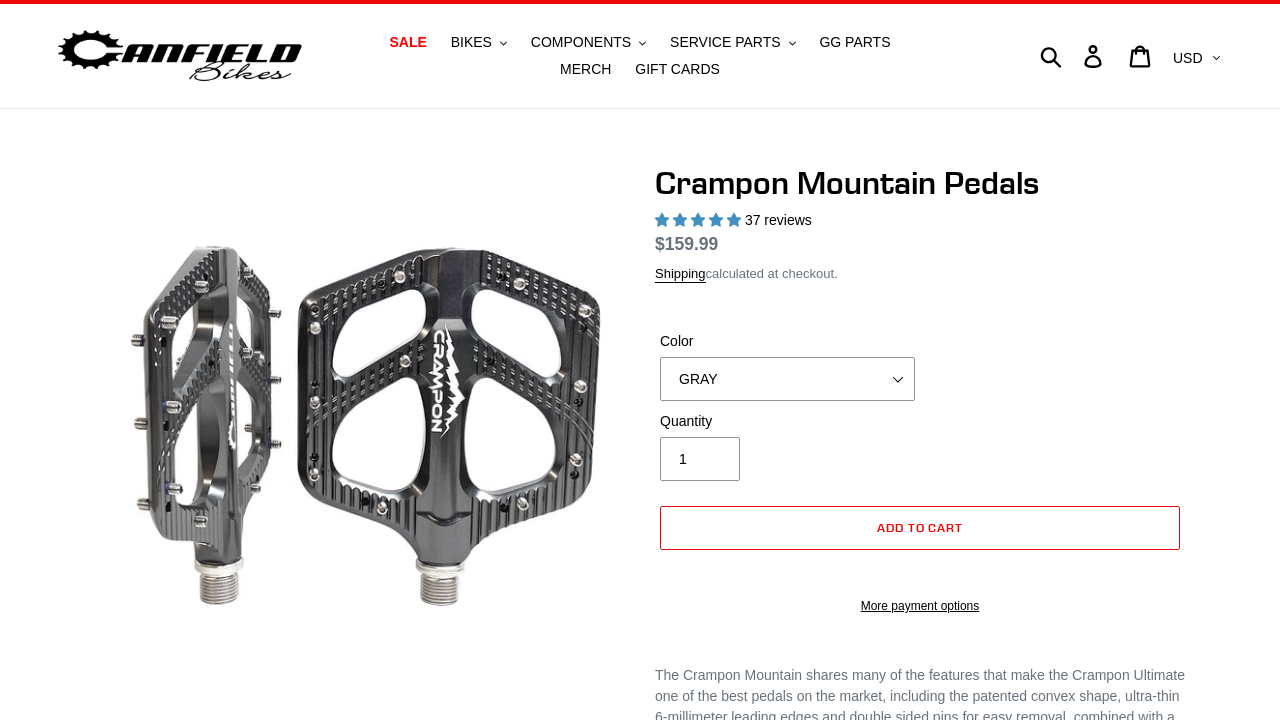 scroll, scrollTop: 574, scrollLeft: 0, axis: vertical 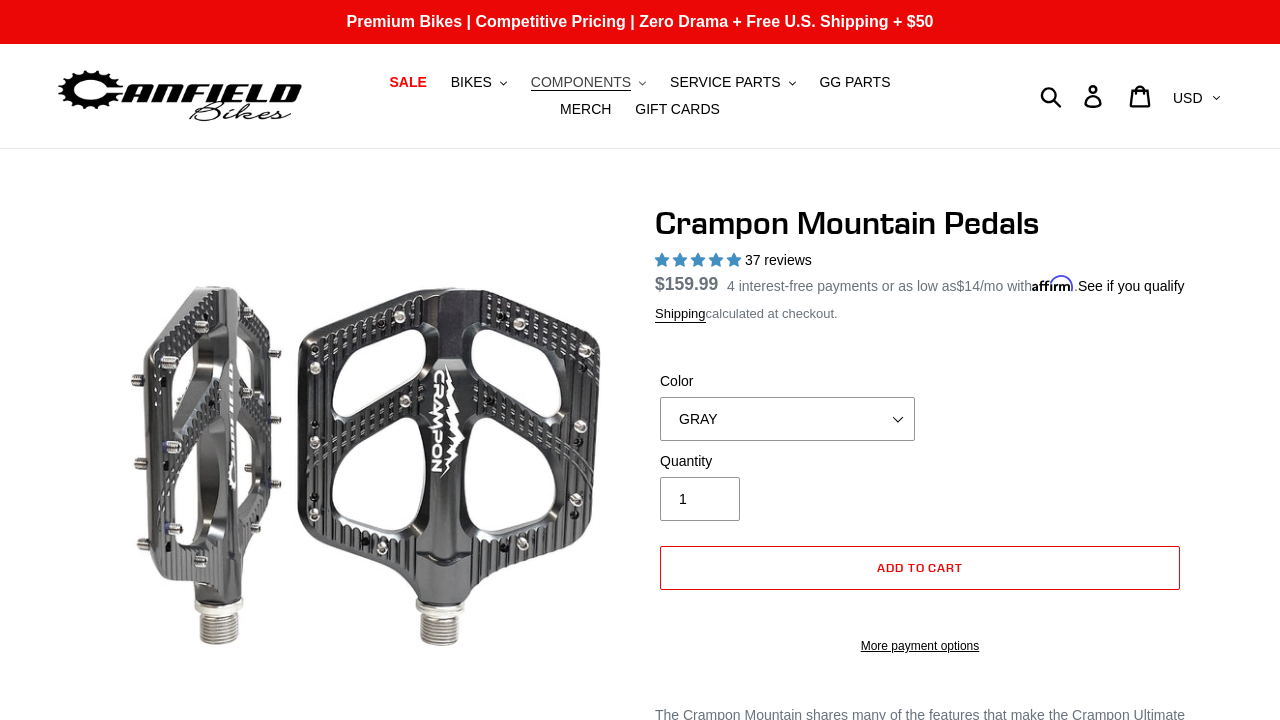 click on "COMPONENTS" at bounding box center (581, 82) 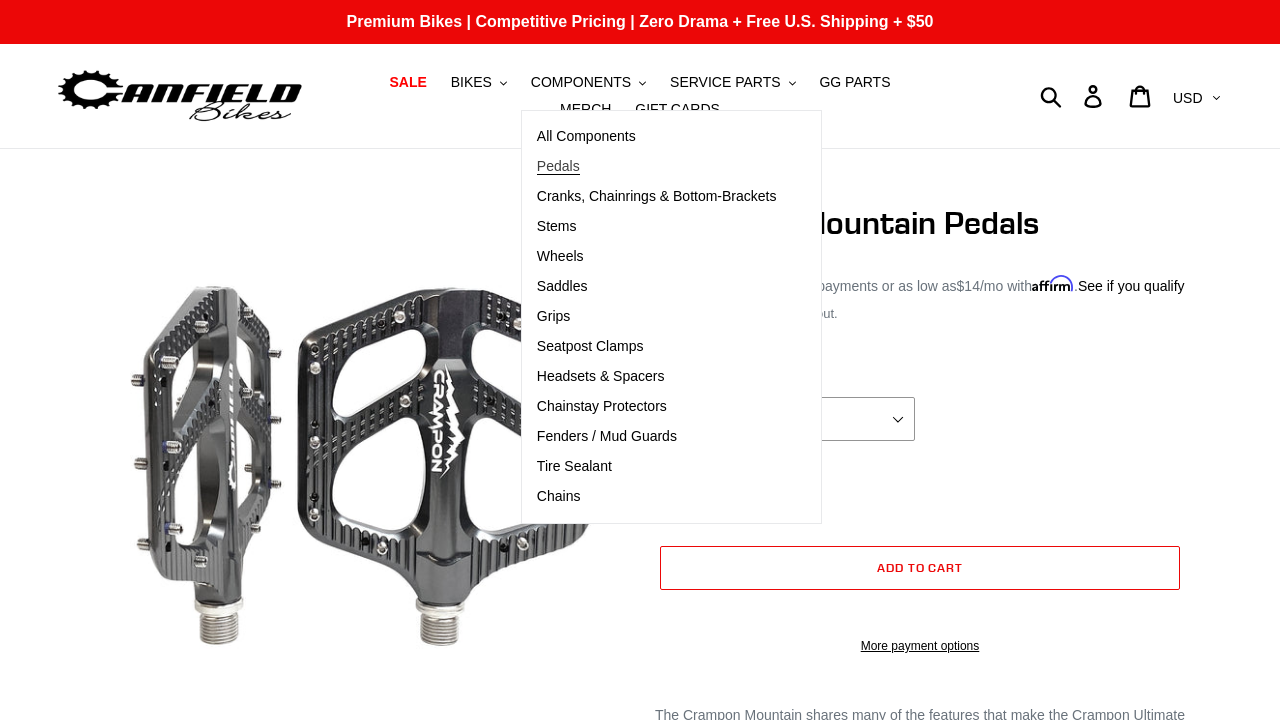 click on "Pedals" at bounding box center [558, 166] 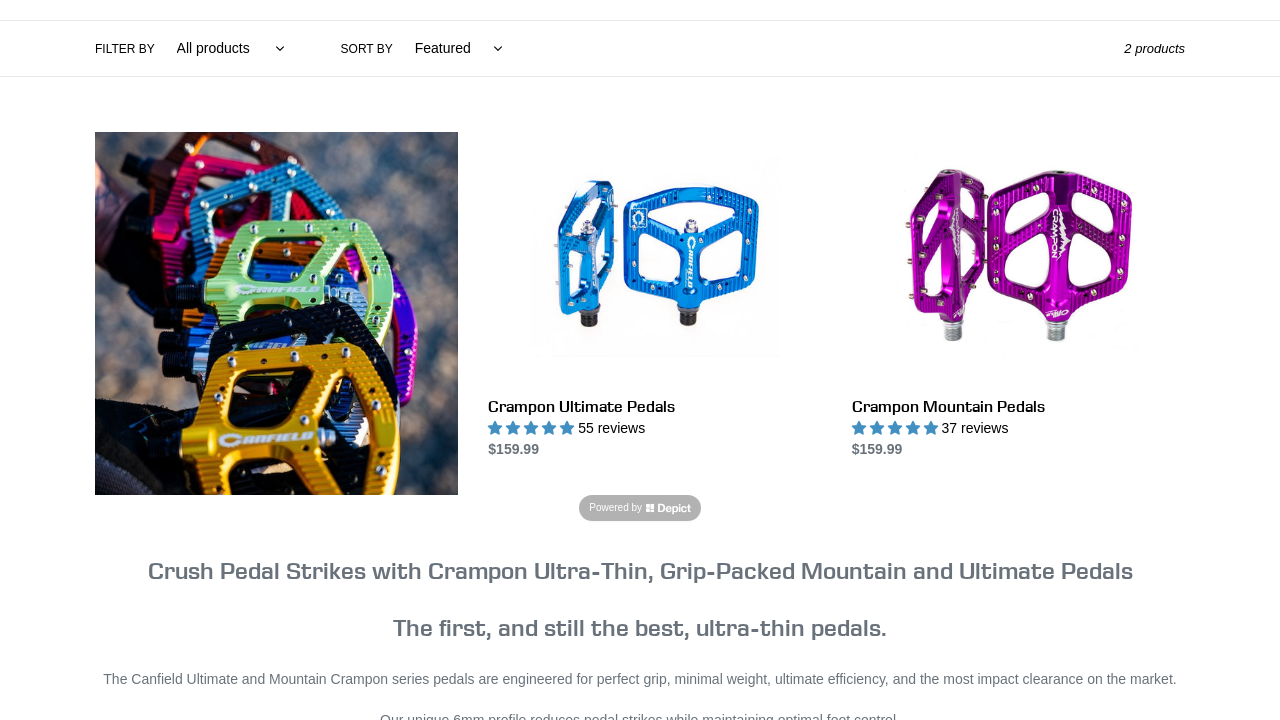 scroll, scrollTop: 474, scrollLeft: 0, axis: vertical 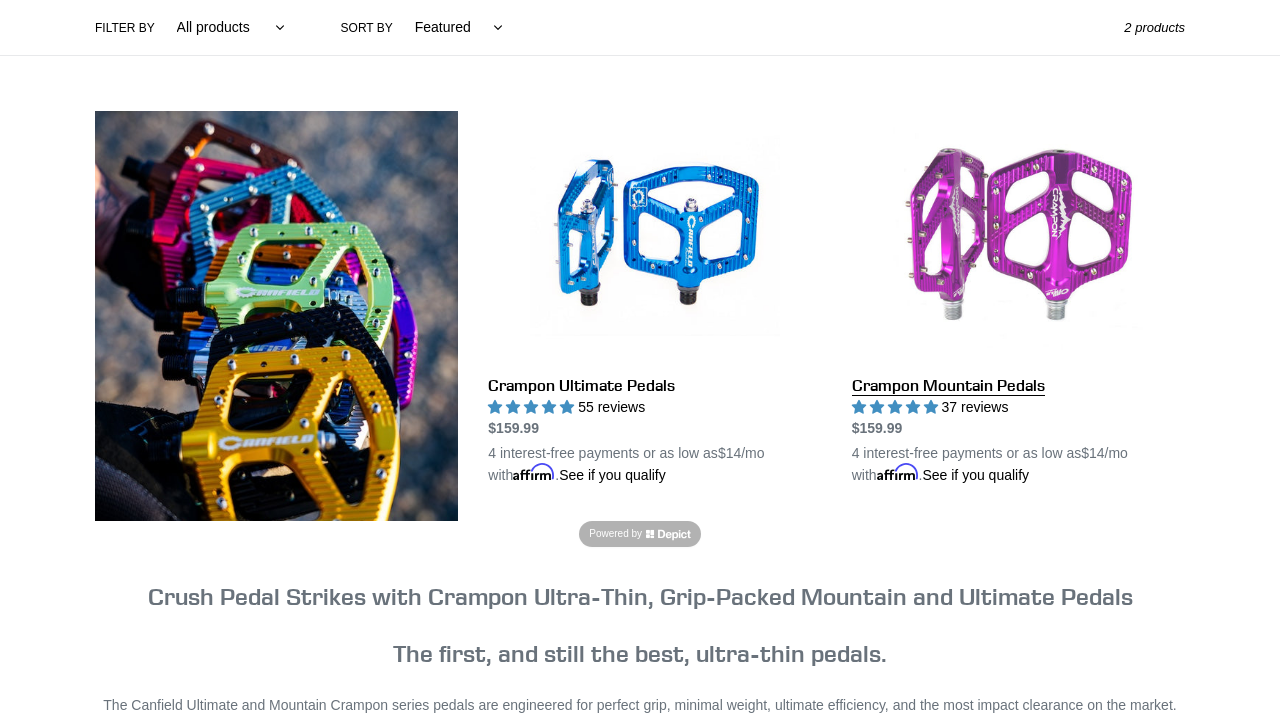click on "Crampon Mountain Pedals" at bounding box center (1018, 298) 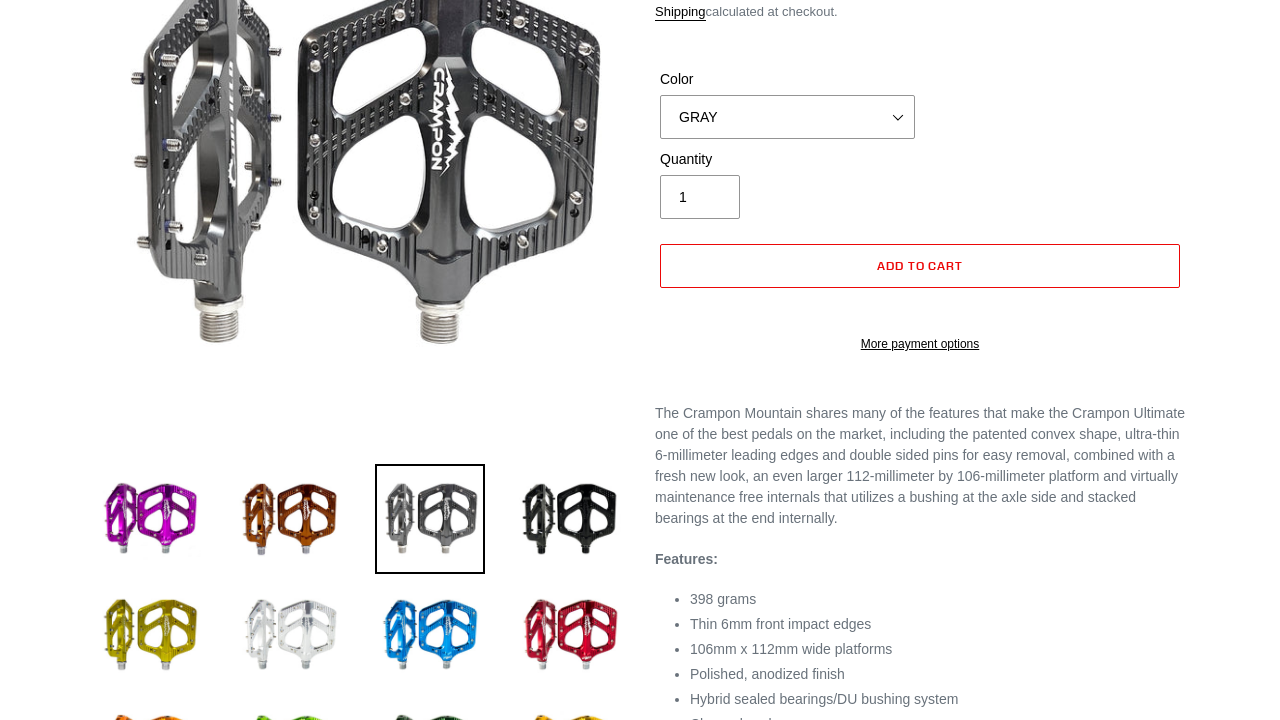 select on "highest-rating" 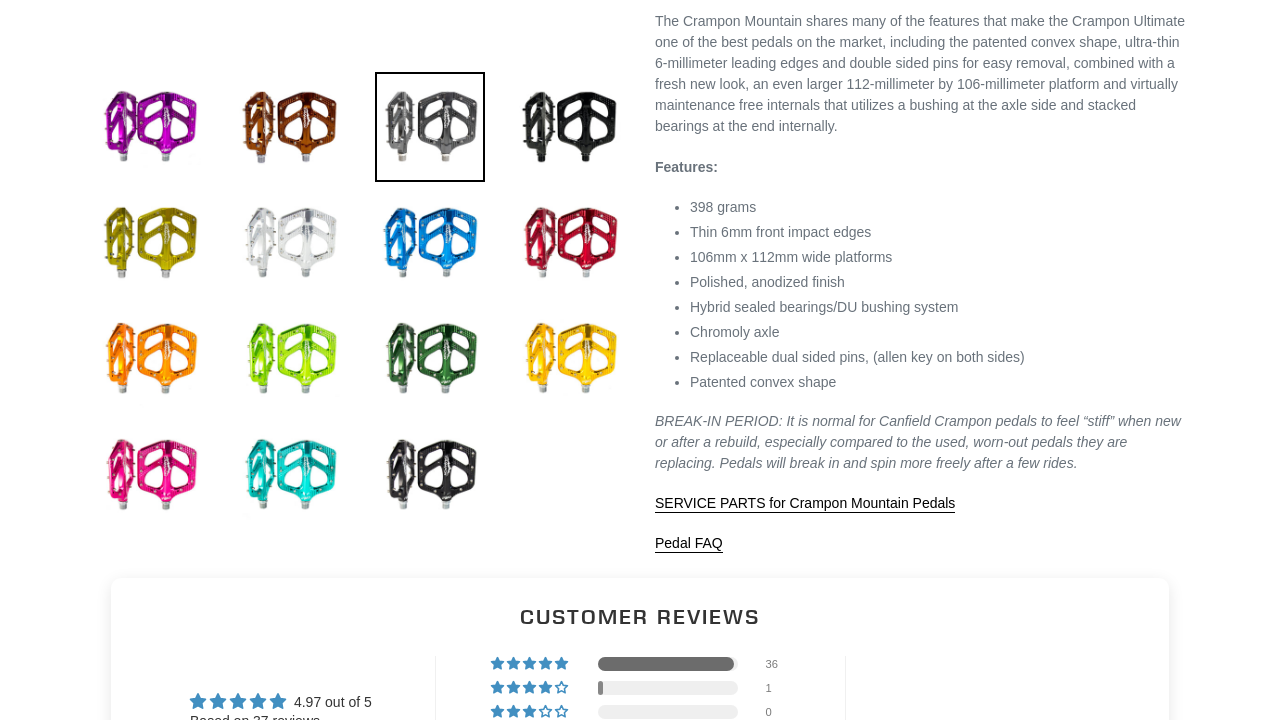 scroll, scrollTop: 0, scrollLeft: 0, axis: both 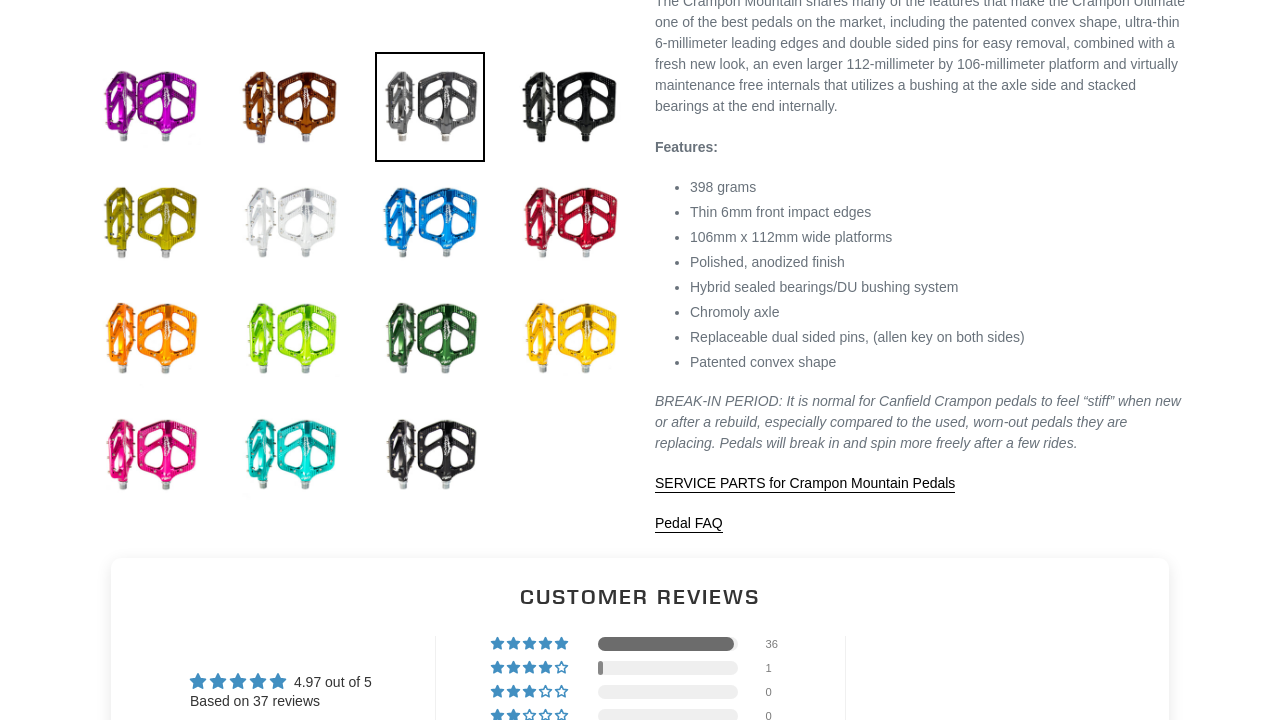 click at bounding box center (290, 223) 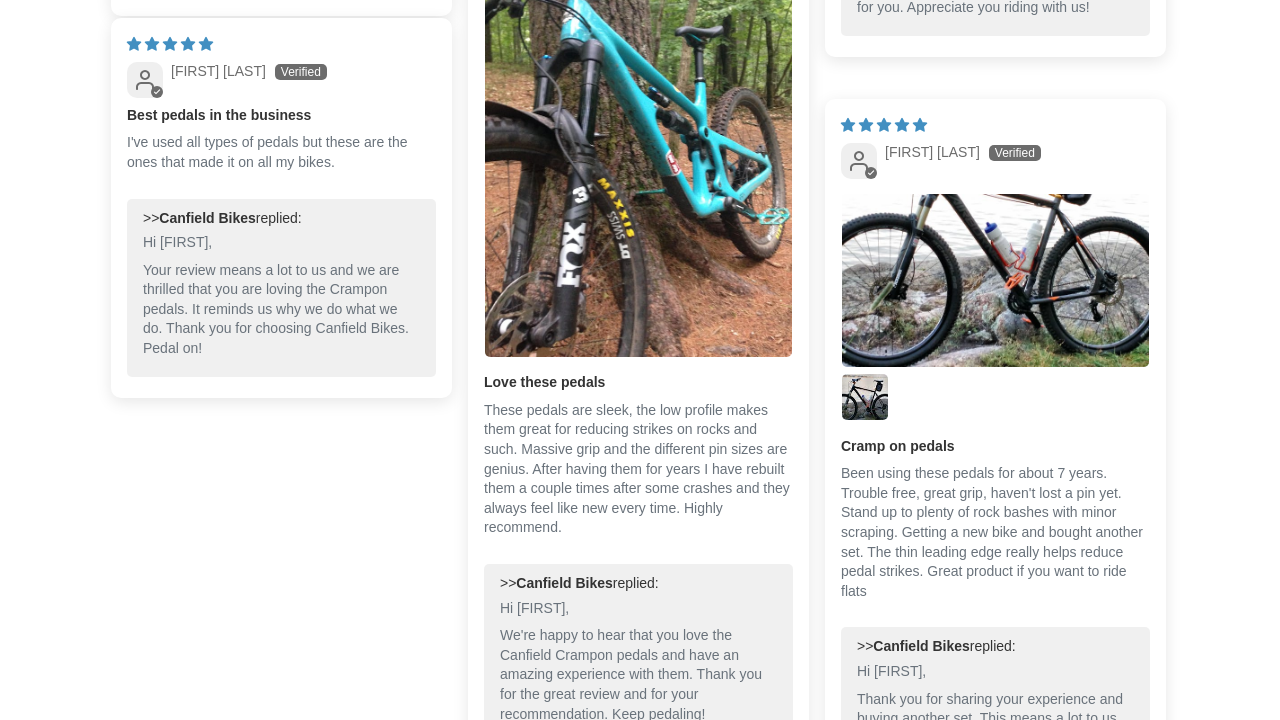 scroll, scrollTop: 2372, scrollLeft: 0, axis: vertical 